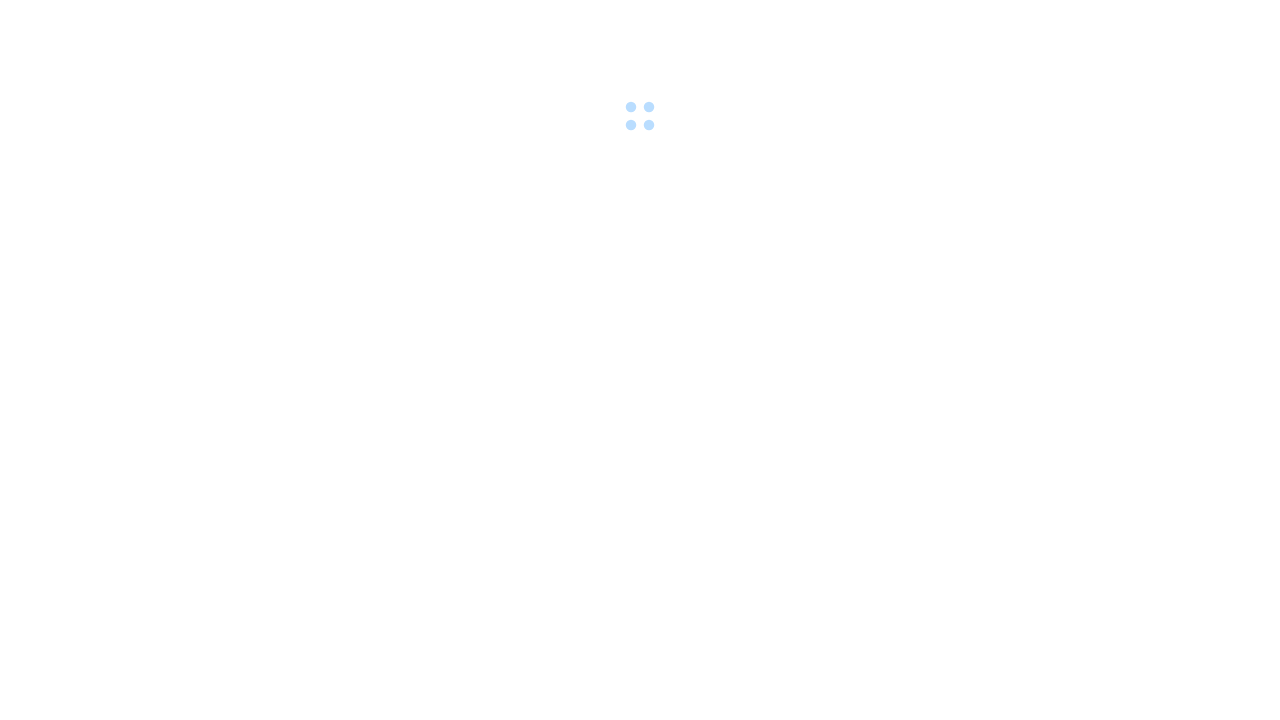 scroll, scrollTop: 0, scrollLeft: 0, axis: both 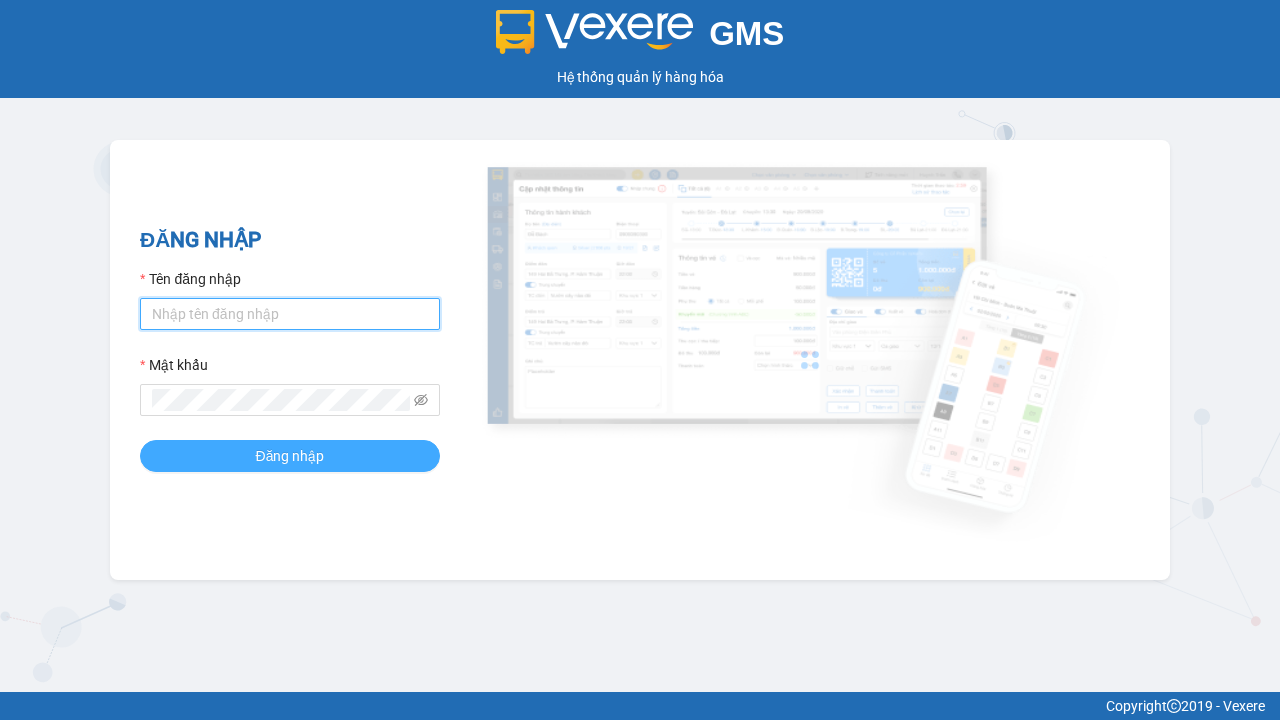 click on "Tên đăng nhập" at bounding box center (290, 314) 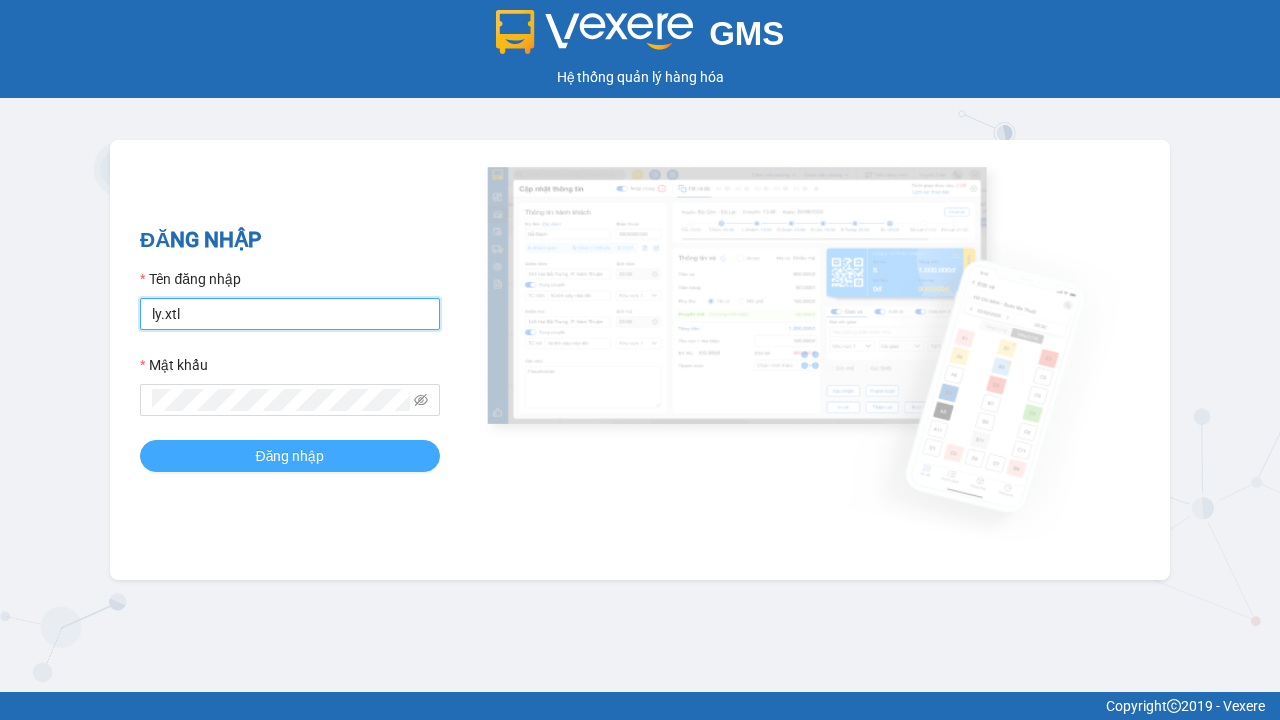 type on "ly.xtl" 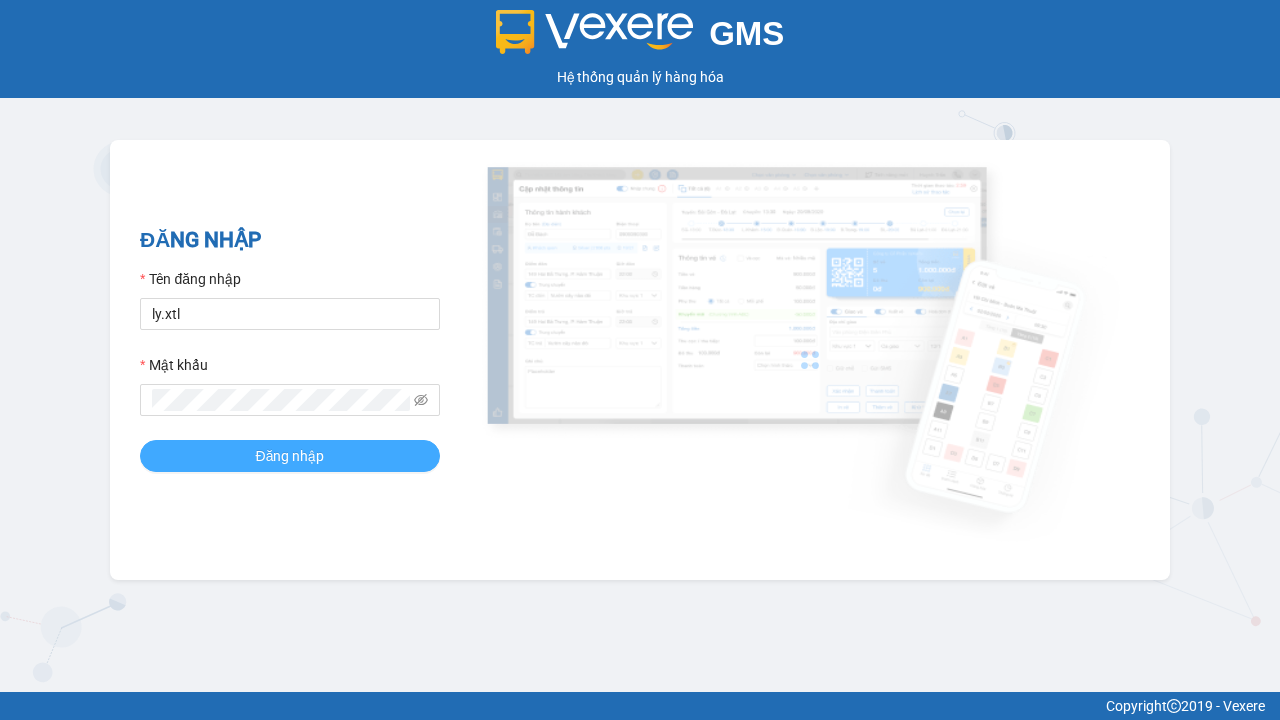 click on "Đăng nhập" at bounding box center [290, 456] 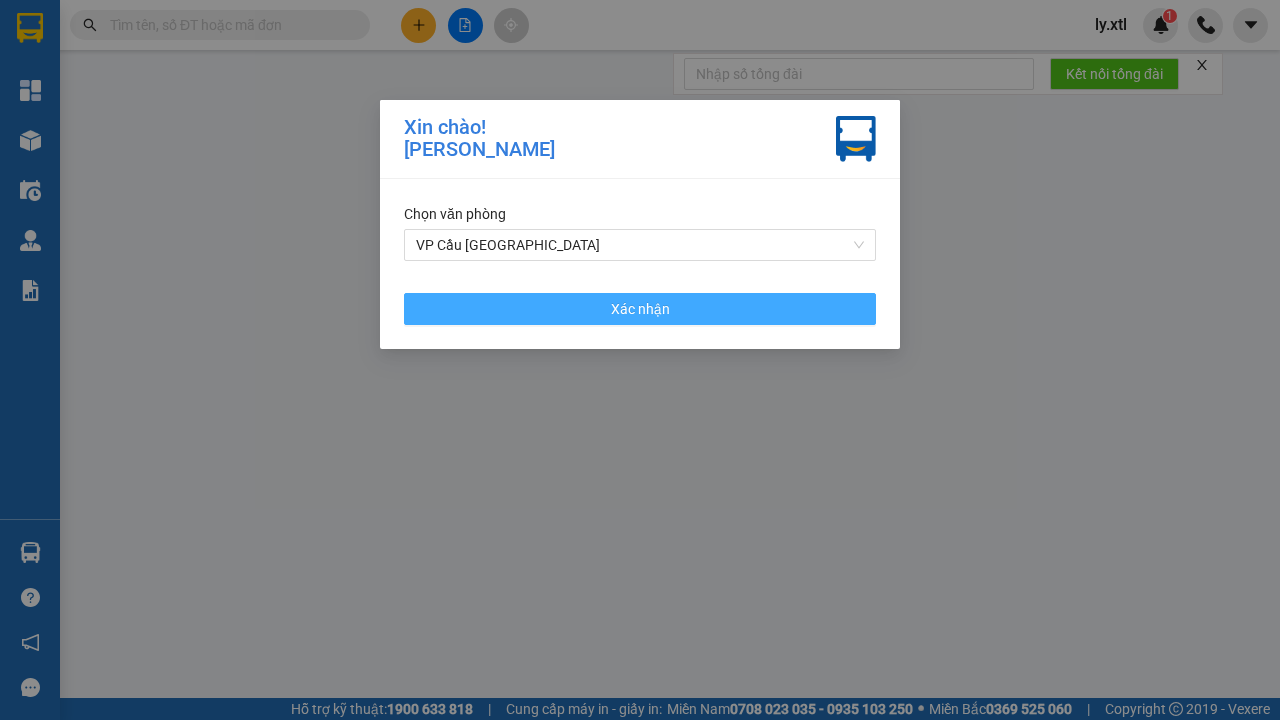click on "VP Cầu [GEOGRAPHIC_DATA]" at bounding box center [640, 245] 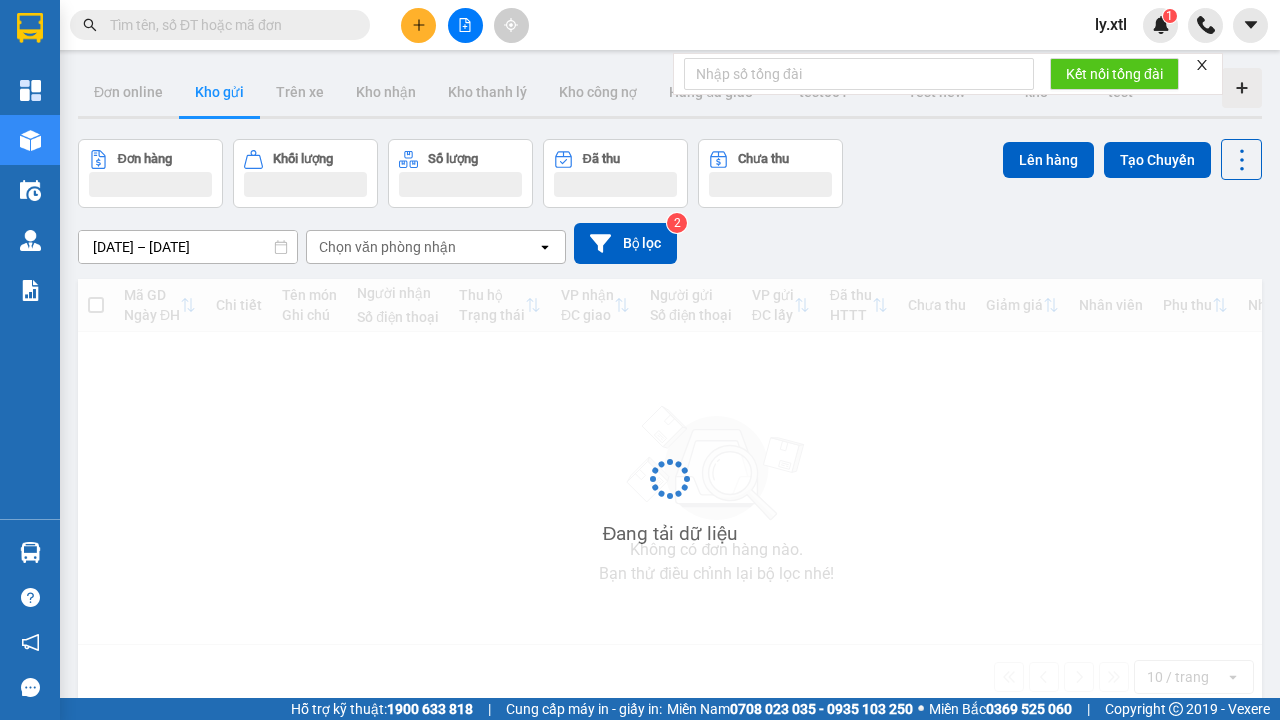 click 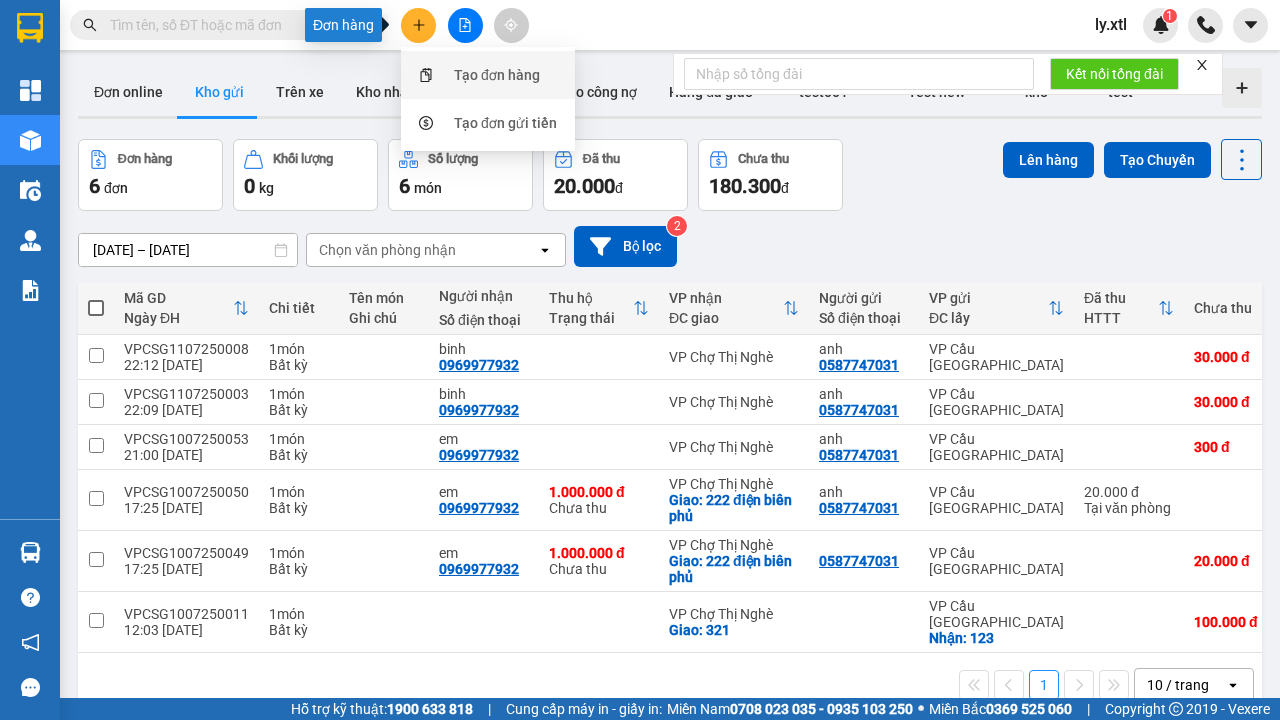 click on "Tạo đơn hàng" at bounding box center (497, 75) 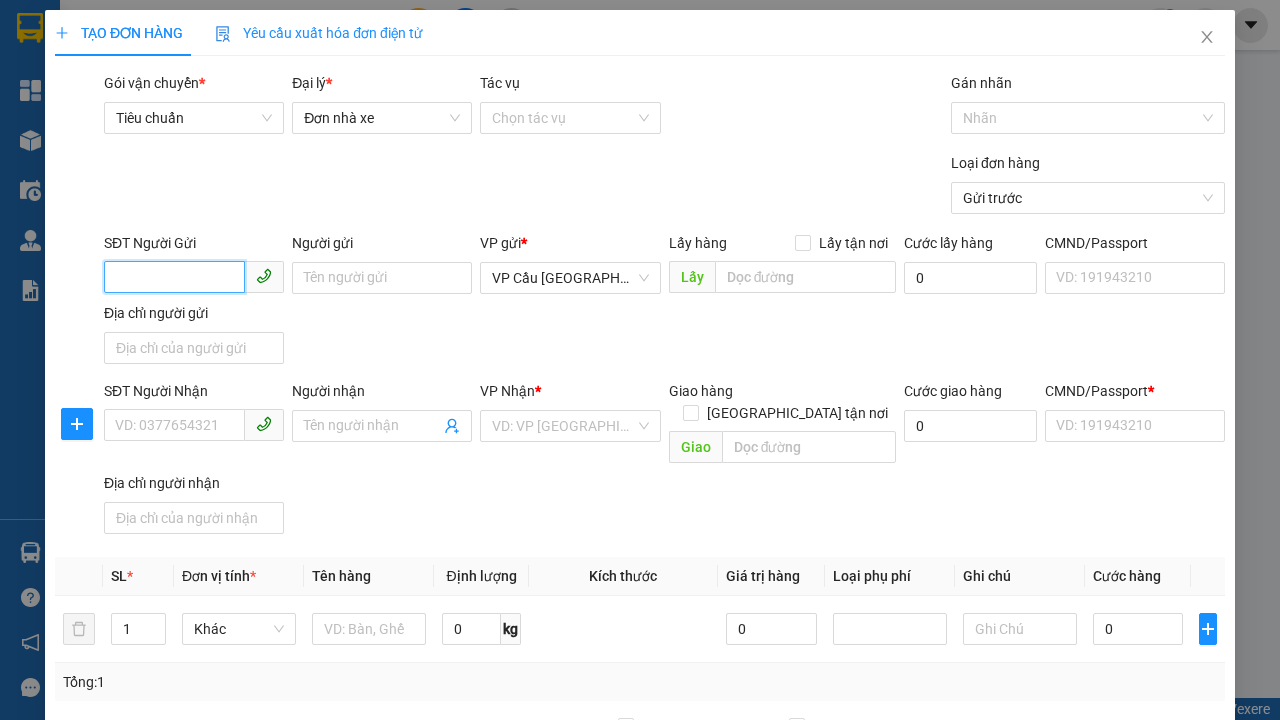 click on "SĐT Người Gửi" at bounding box center (174, 277) 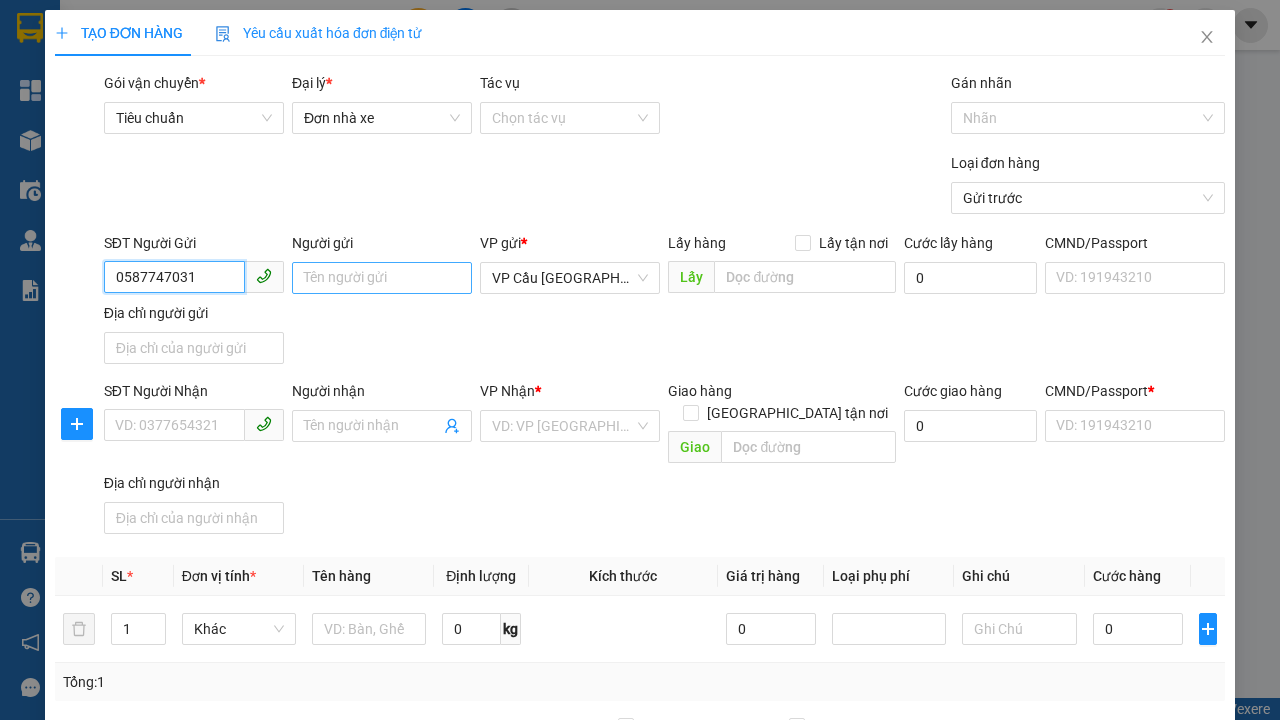 type on "0587747031" 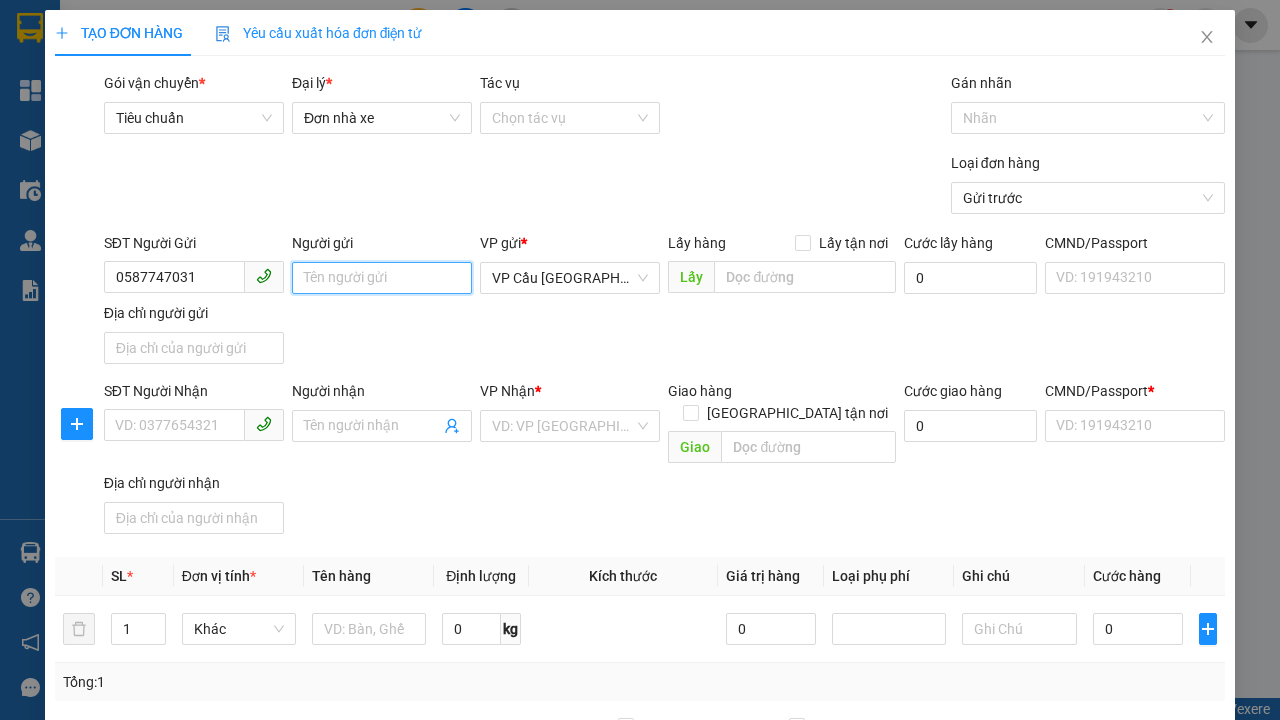 click on "Người gửi" at bounding box center [382, 278] 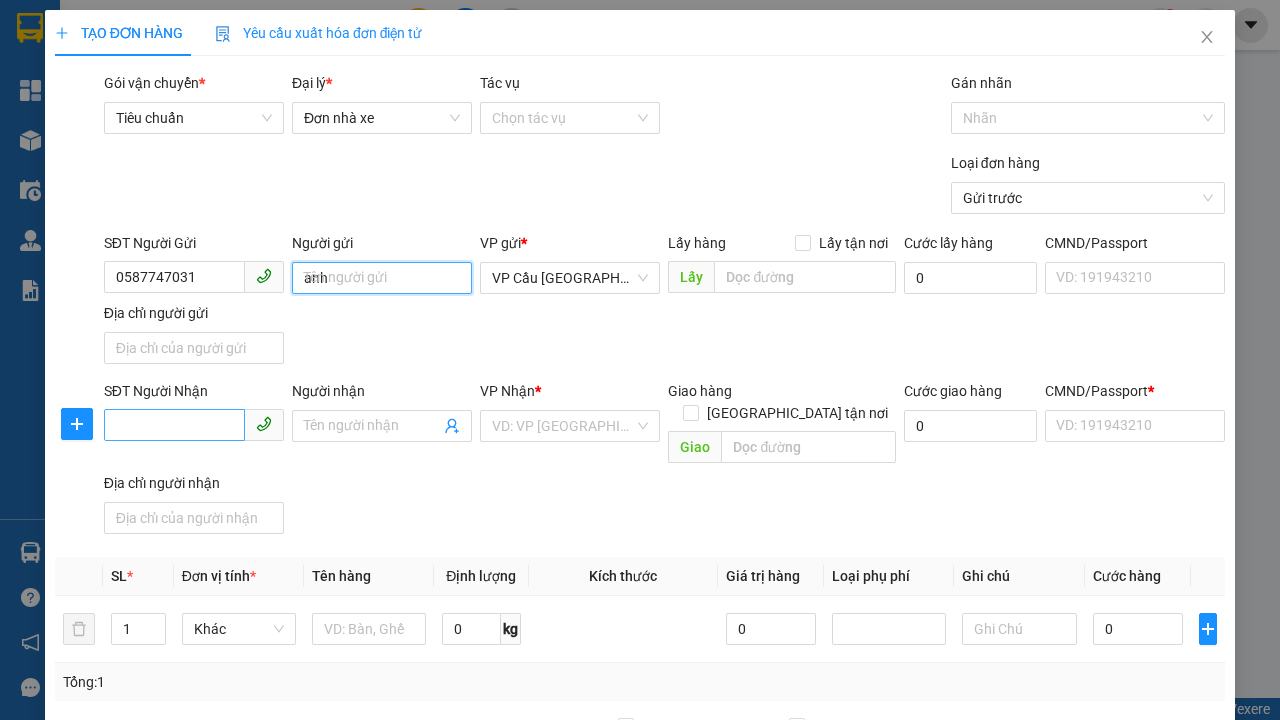 click on "VP Cầu [GEOGRAPHIC_DATA]" at bounding box center (570, 278) 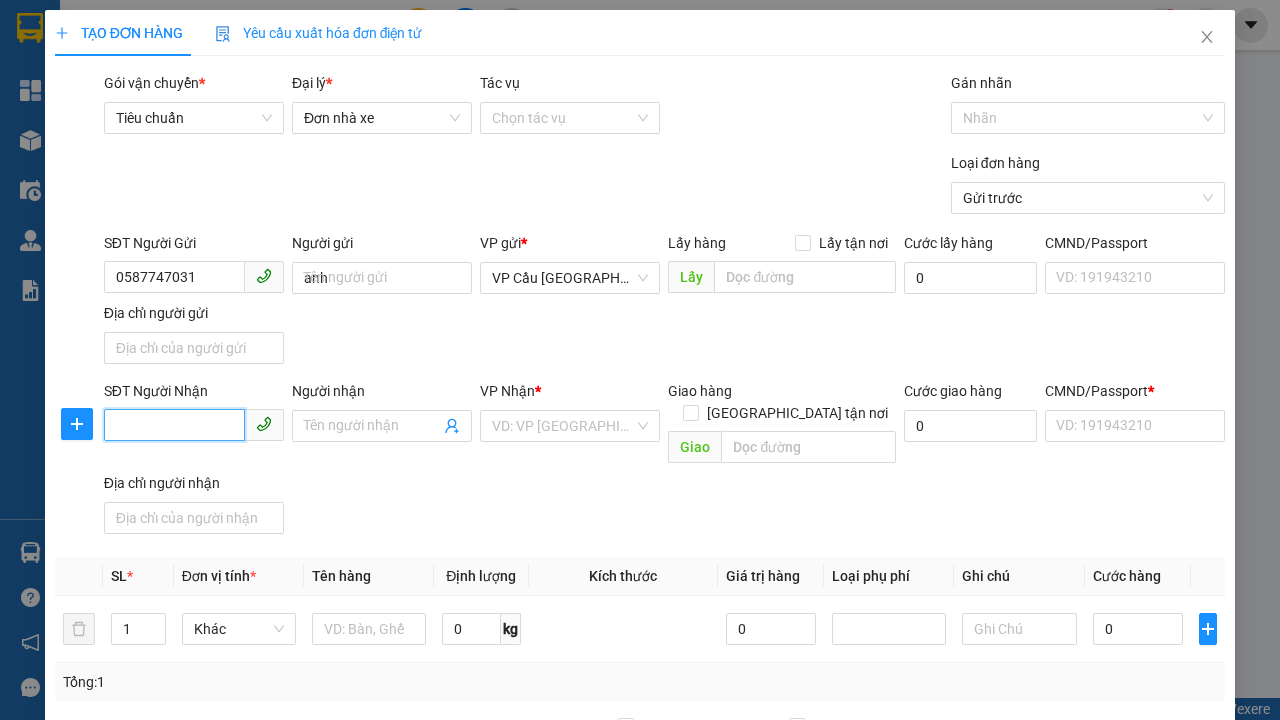 click on "SĐT Người Nhận" at bounding box center [174, 425] 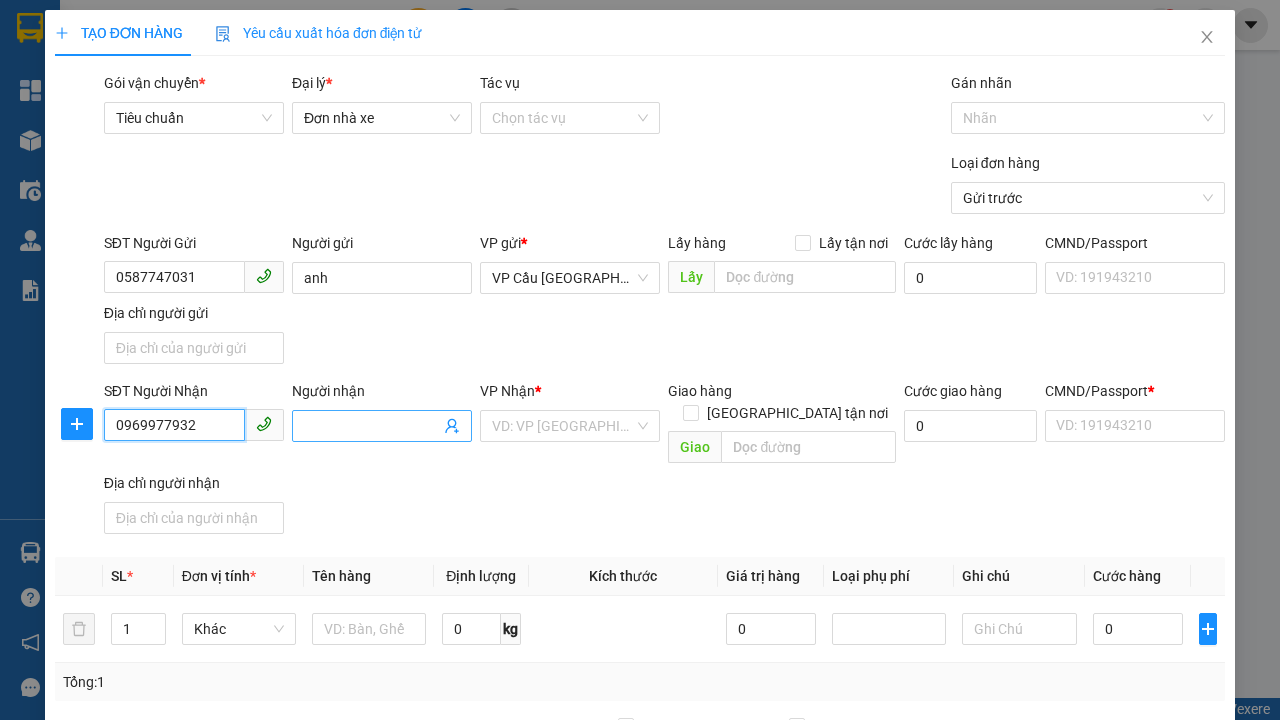type on "0969977932" 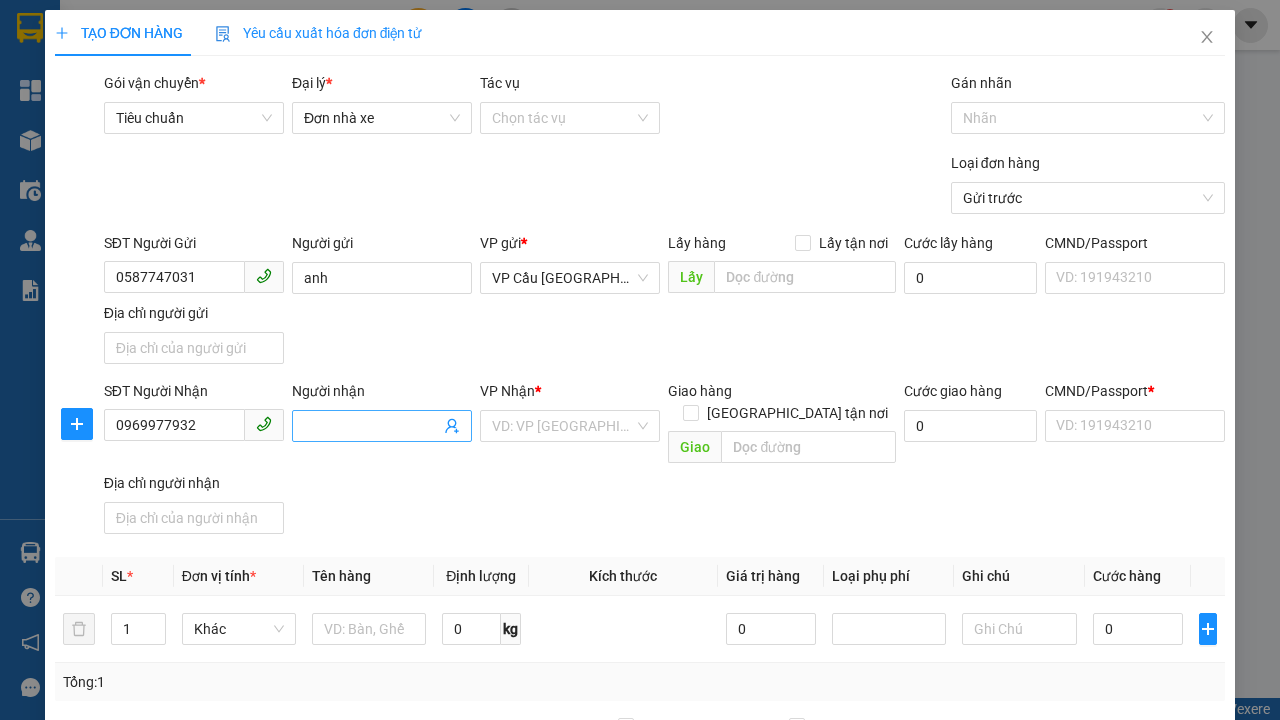 click on "Người nhận" at bounding box center [372, 426] 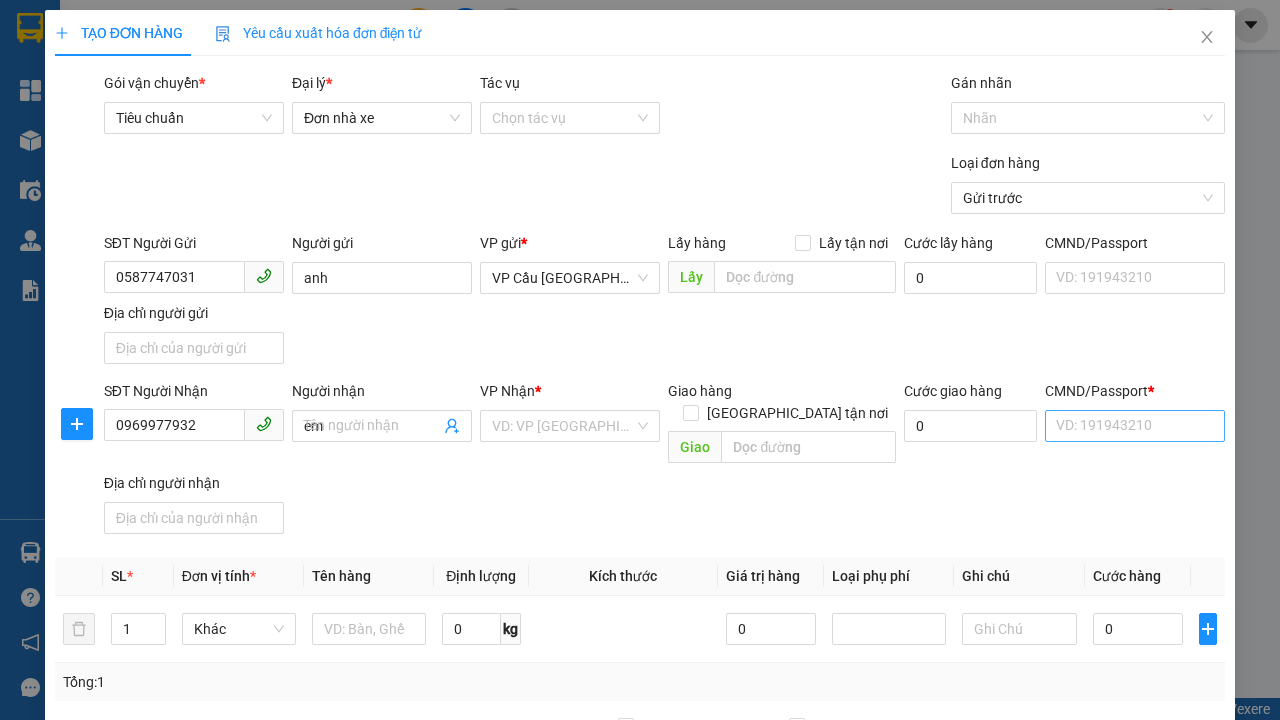 type on "em" 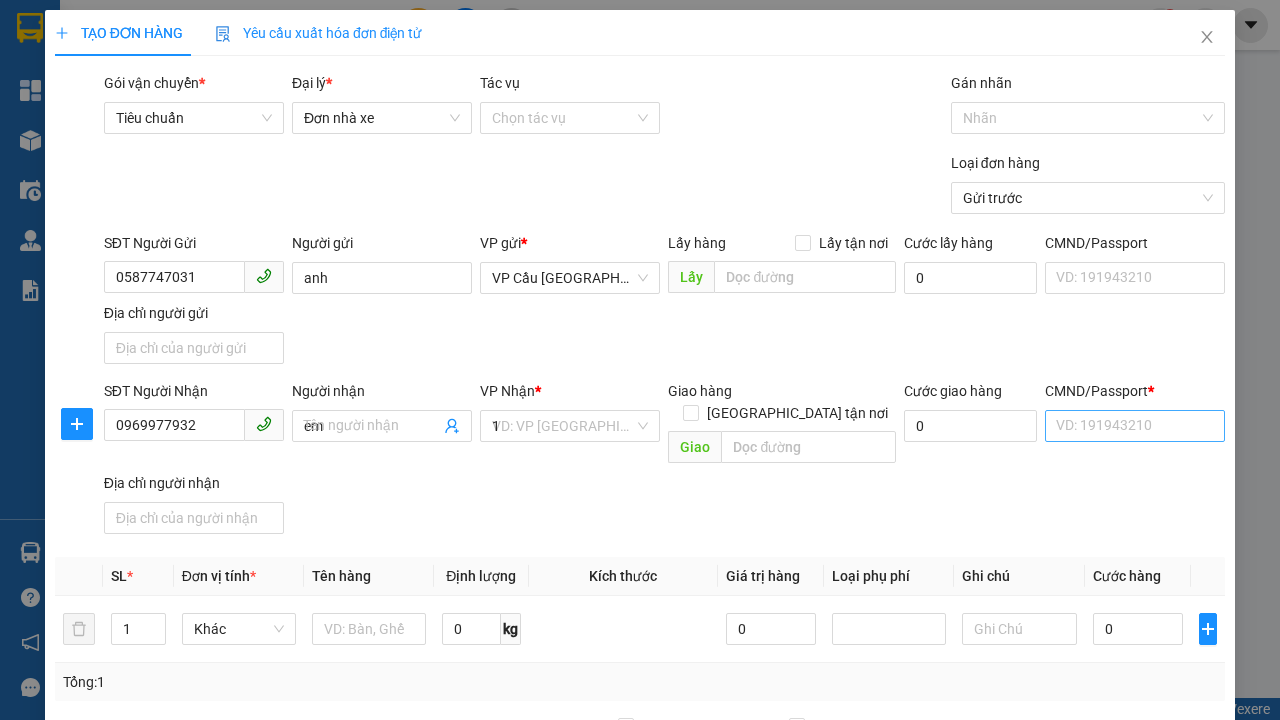 type on "1" 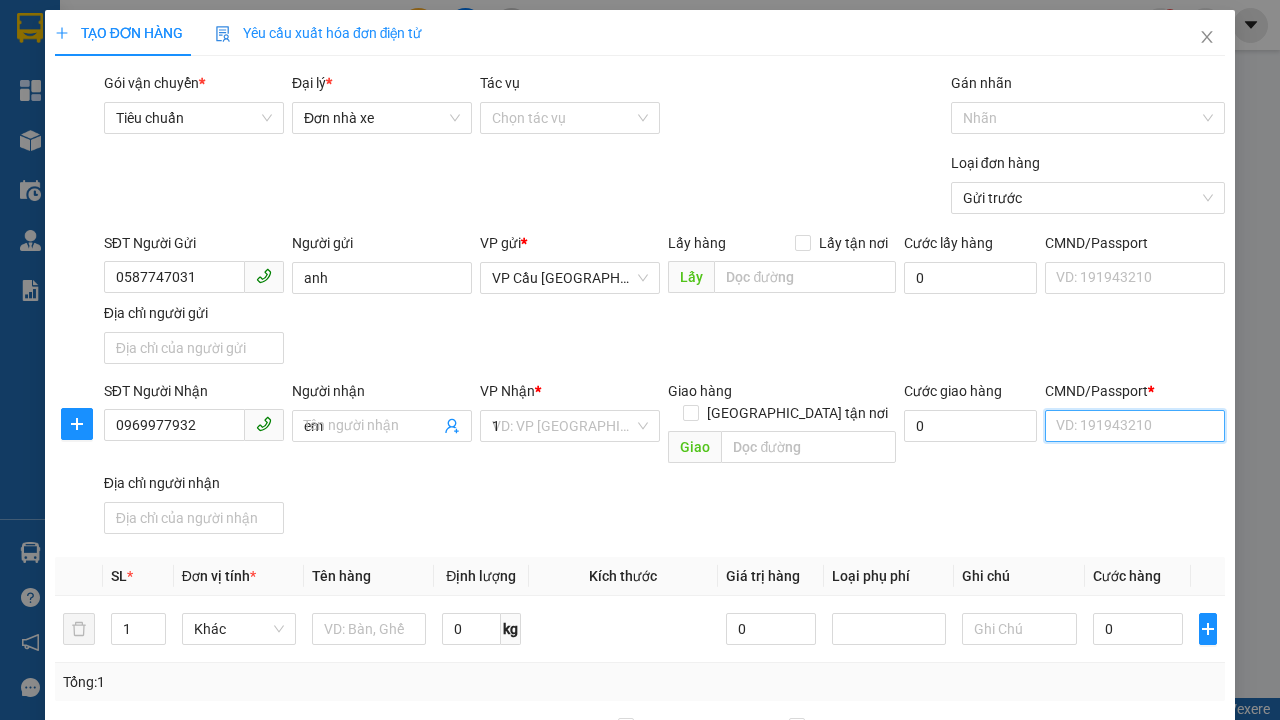 click on "CMND/Passport  *" at bounding box center (1135, 426) 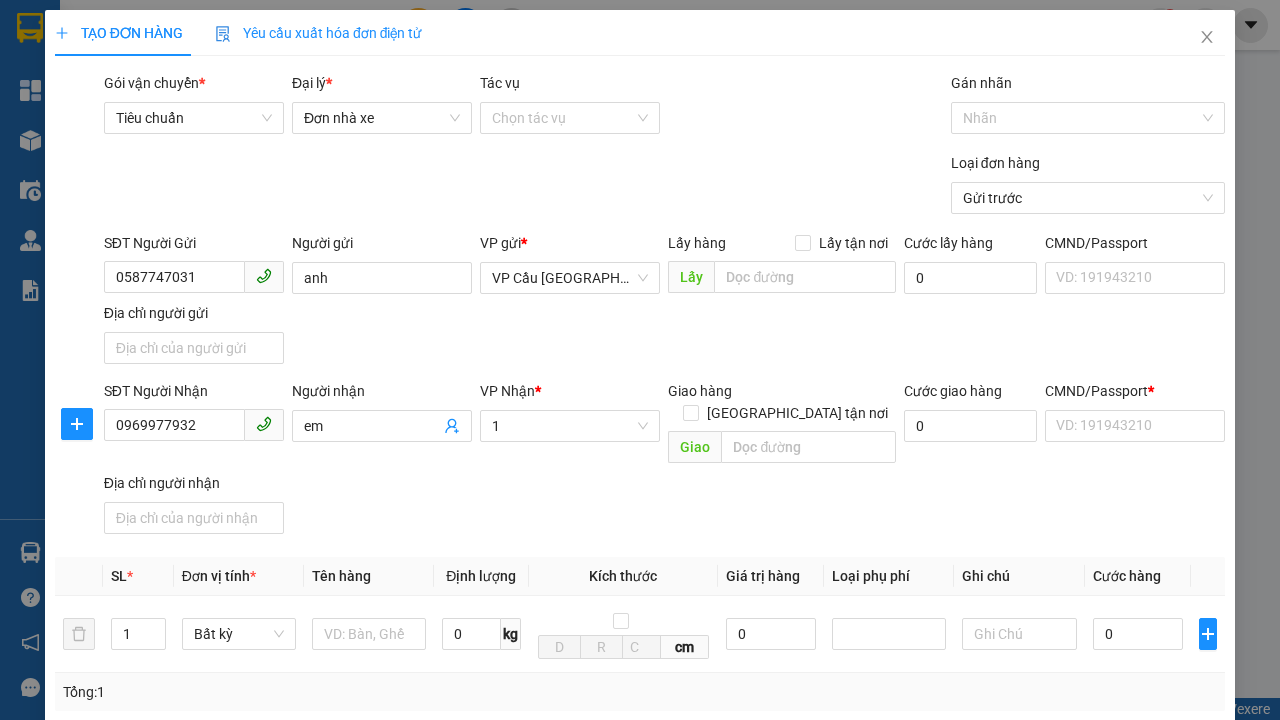 click on "SĐT Người Gửi 0587747031 Người gửi anh VP gửi  * VP Cầu [GEOGRAPHIC_DATA] Lấy hàng Lấy tận nơi Lấy Cước lấy hàng 0 CMND/Passport VD: [PASSPORT] Địa chỉ người gửi" at bounding box center (664, 302) 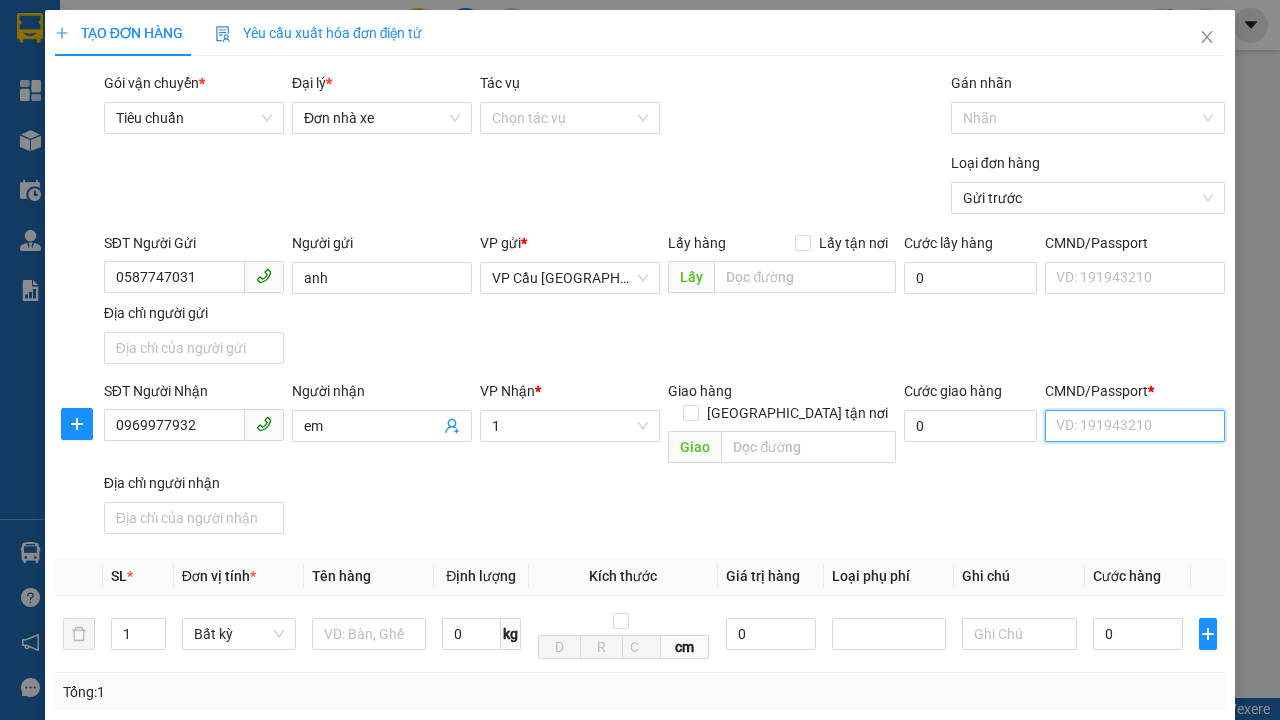 click on "CMND/Passport  *" at bounding box center [1135, 426] 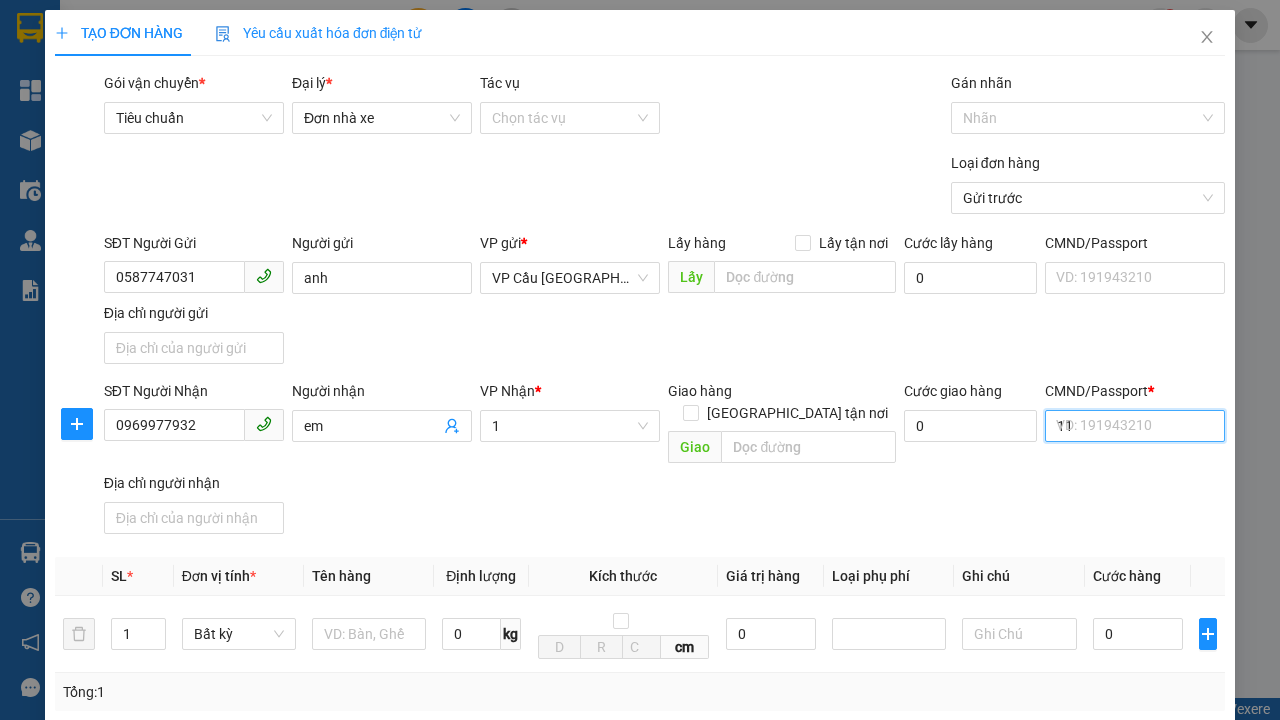 type on "11" 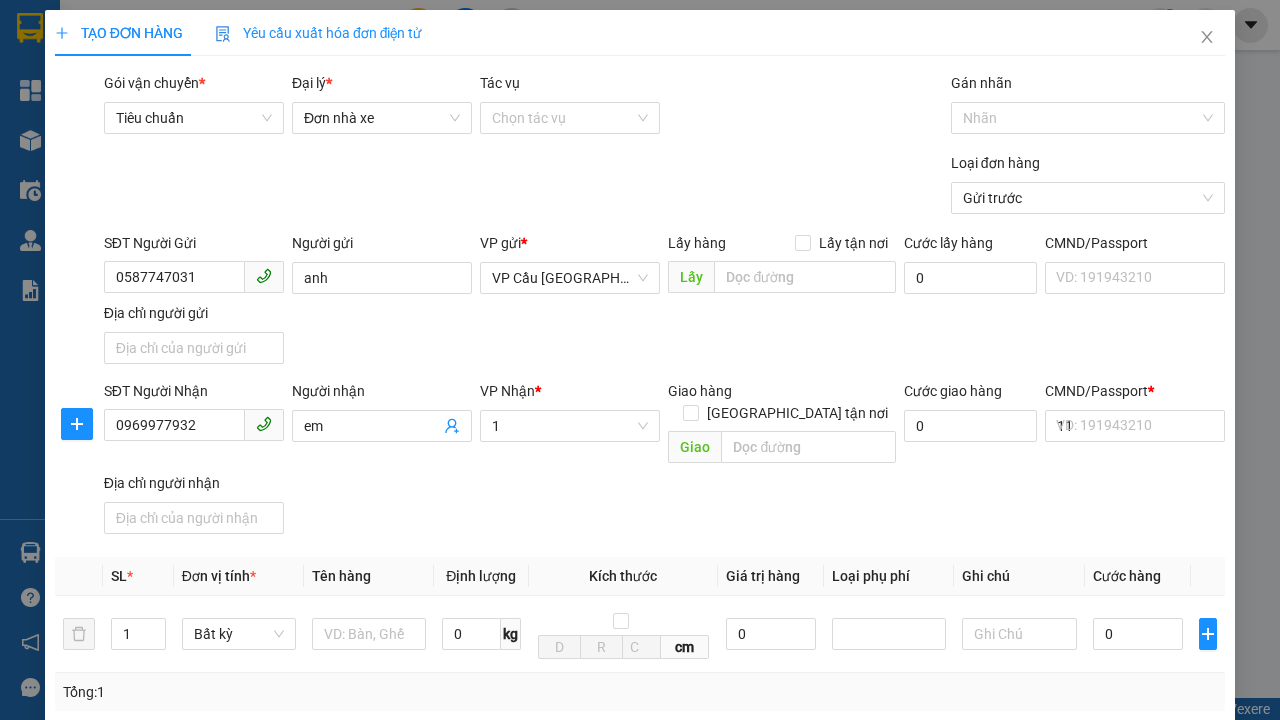 click on "SĐT Người Nhận 0969977932 Người nhận em VP Nhận  * 1 Giao hàng [GEOGRAPHIC_DATA] tận nơi Giao Cước giao hàng 0 CMND/Passport  * 11 VD: [PASSPORT] Địa chỉ người nhận" at bounding box center [664, 461] 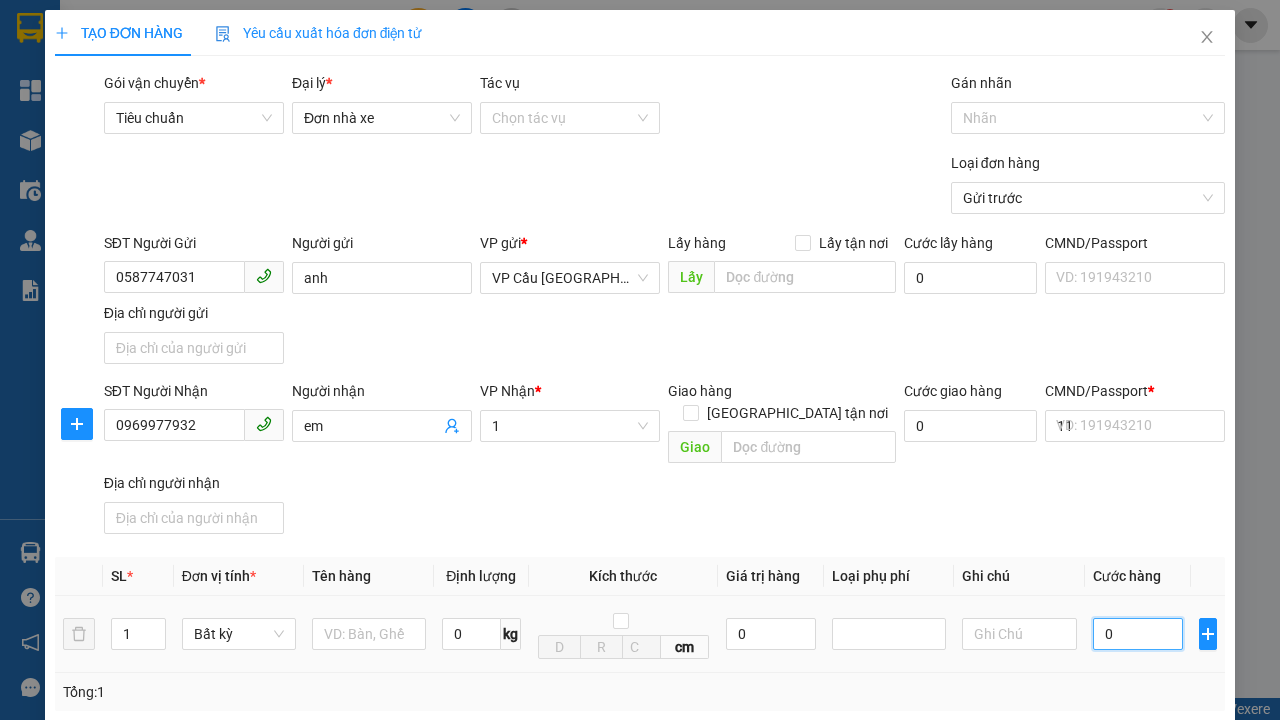 click on "0" at bounding box center (1138, 634) 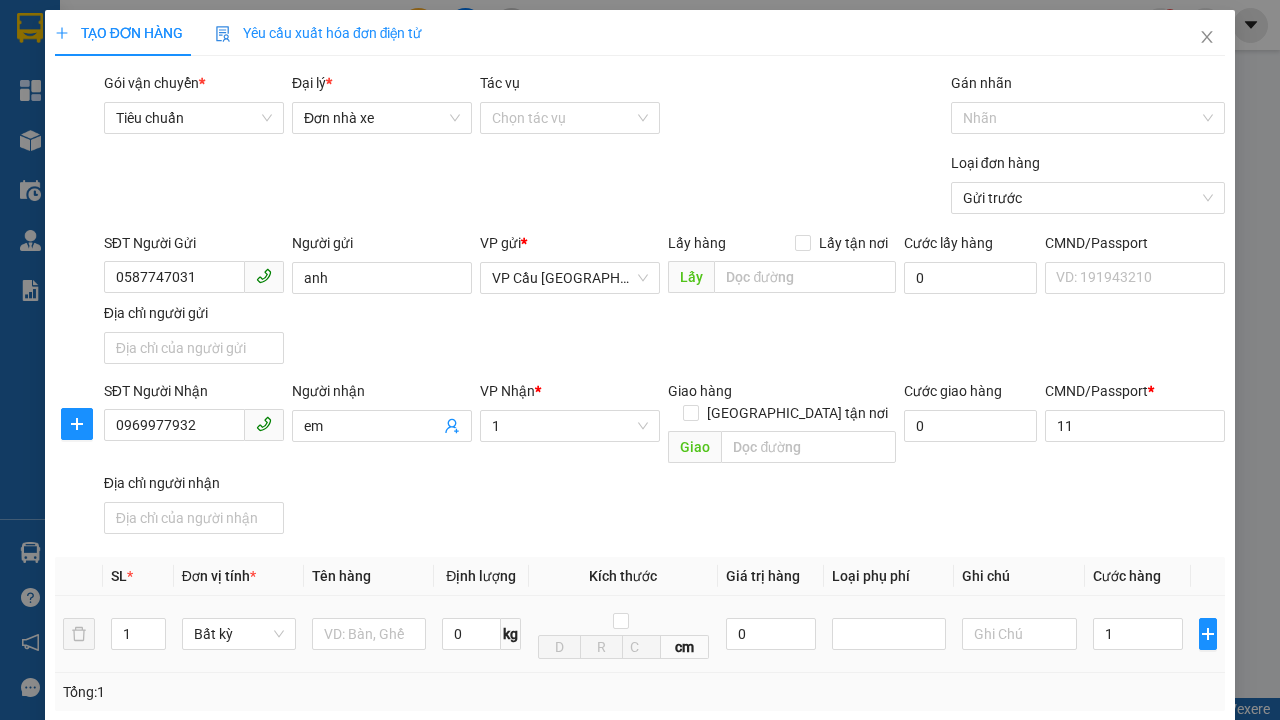 click on "Ghi chú" at bounding box center [1019, 576] 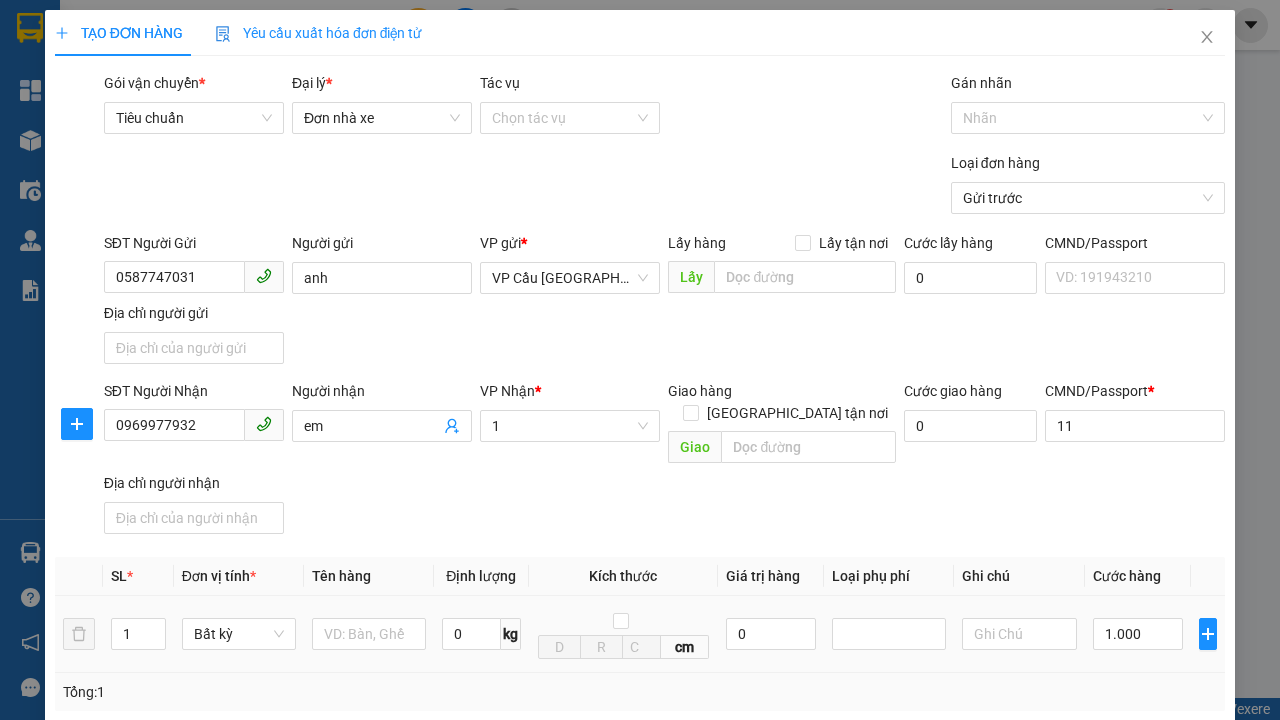 type on "300" 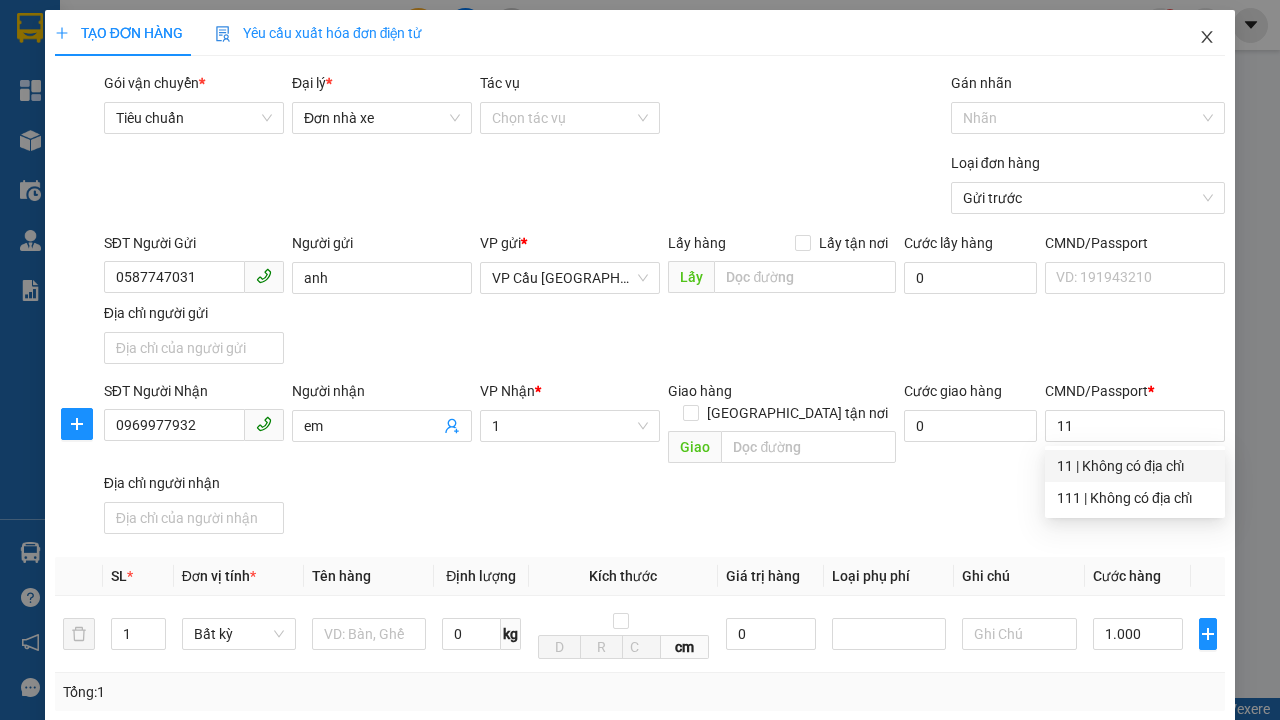 click on "[PERSON_NAME]" at bounding box center [1027, 1079] 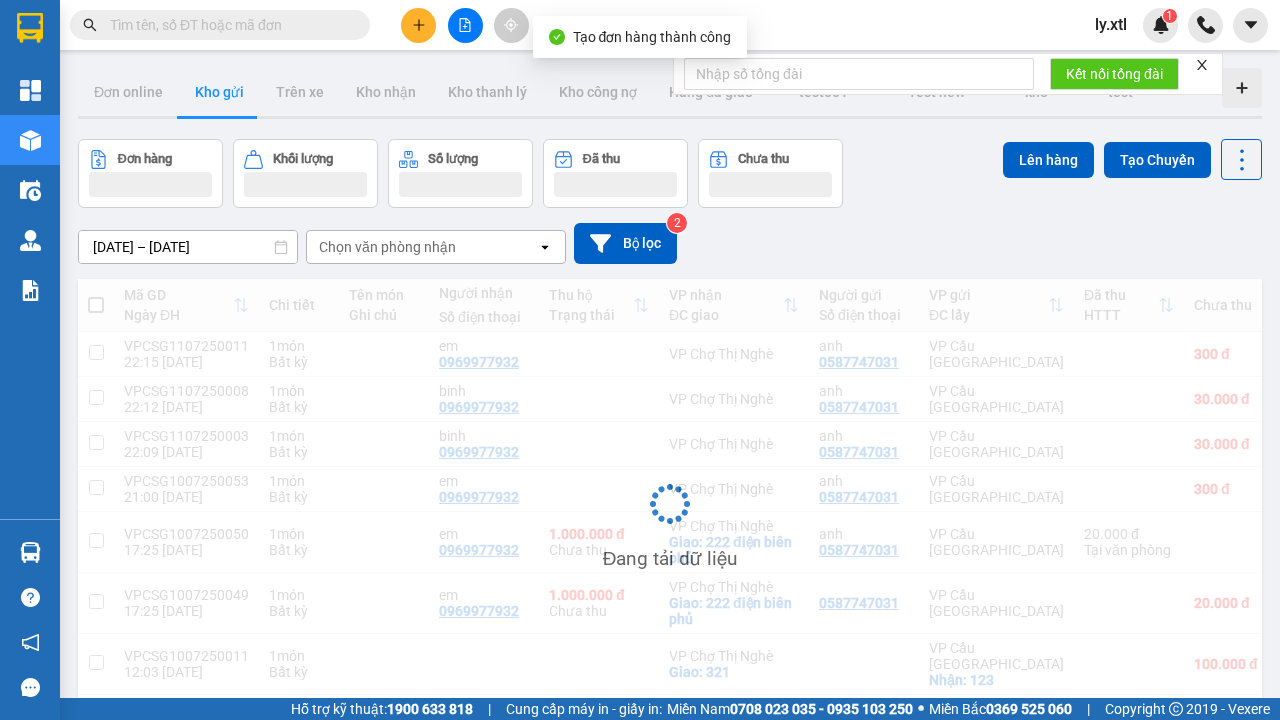 scroll, scrollTop: 3, scrollLeft: 0, axis: vertical 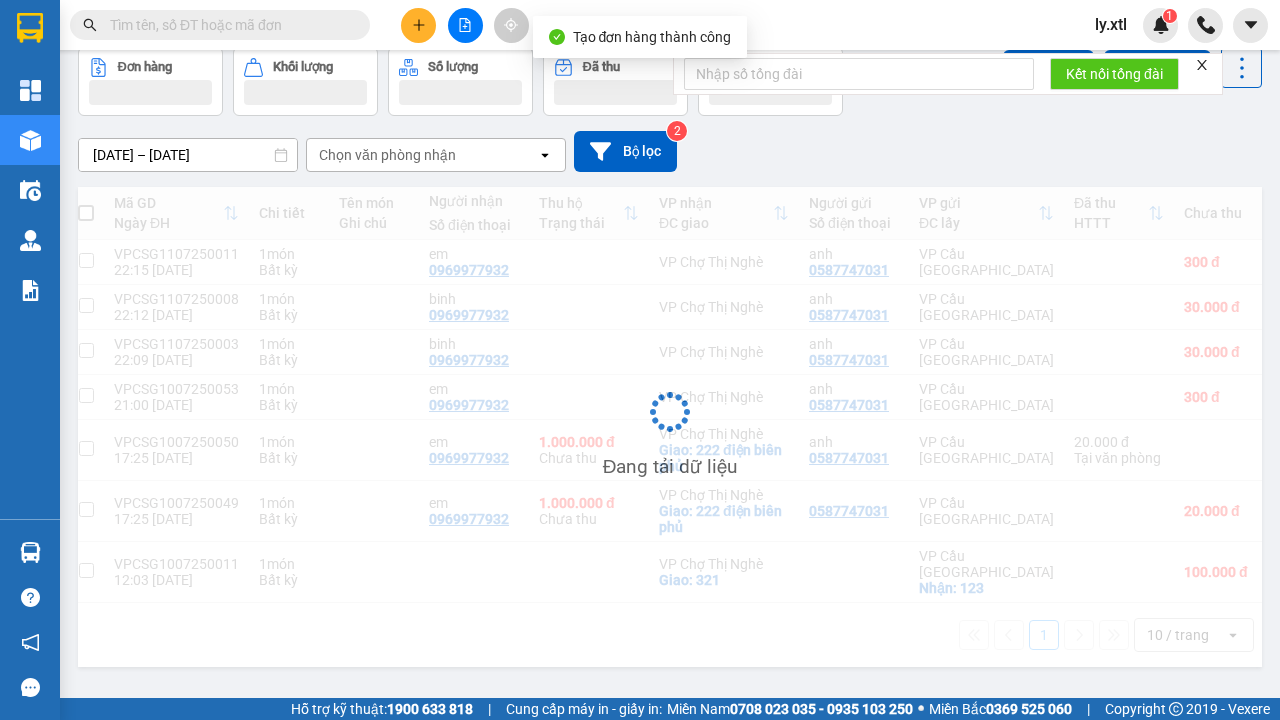 click at bounding box center [86, 260] 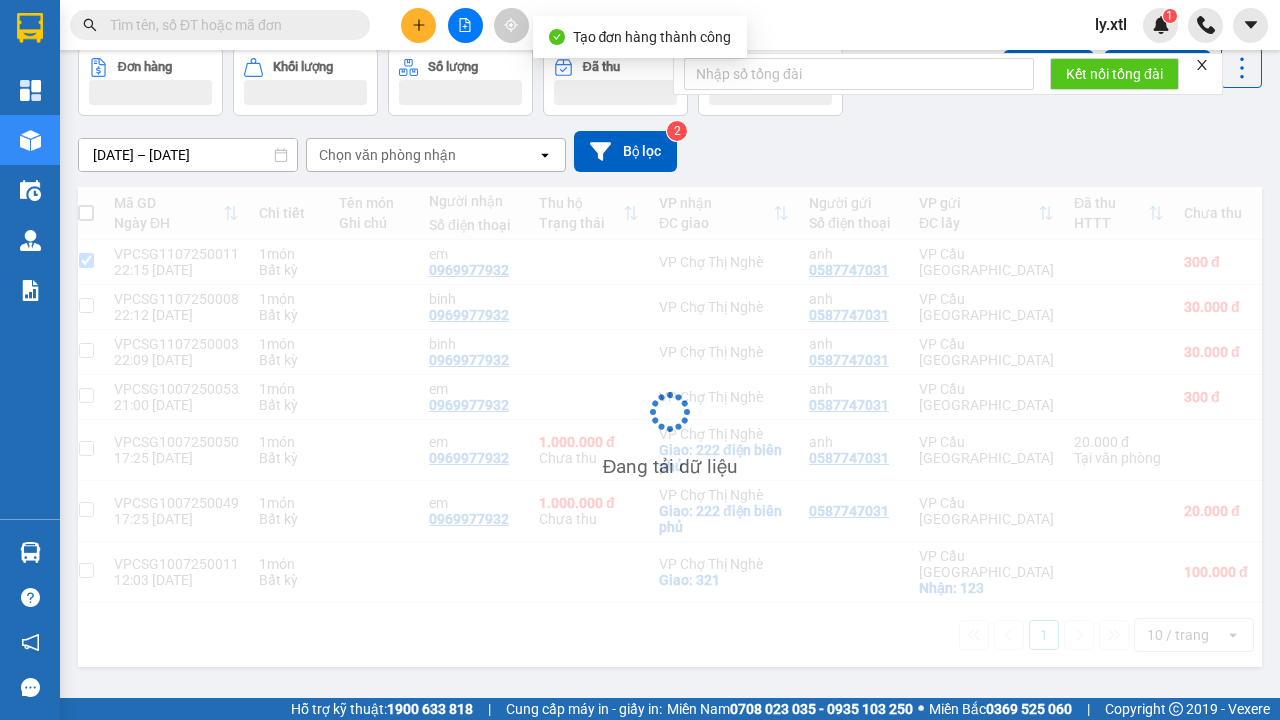 checkbox on "true" 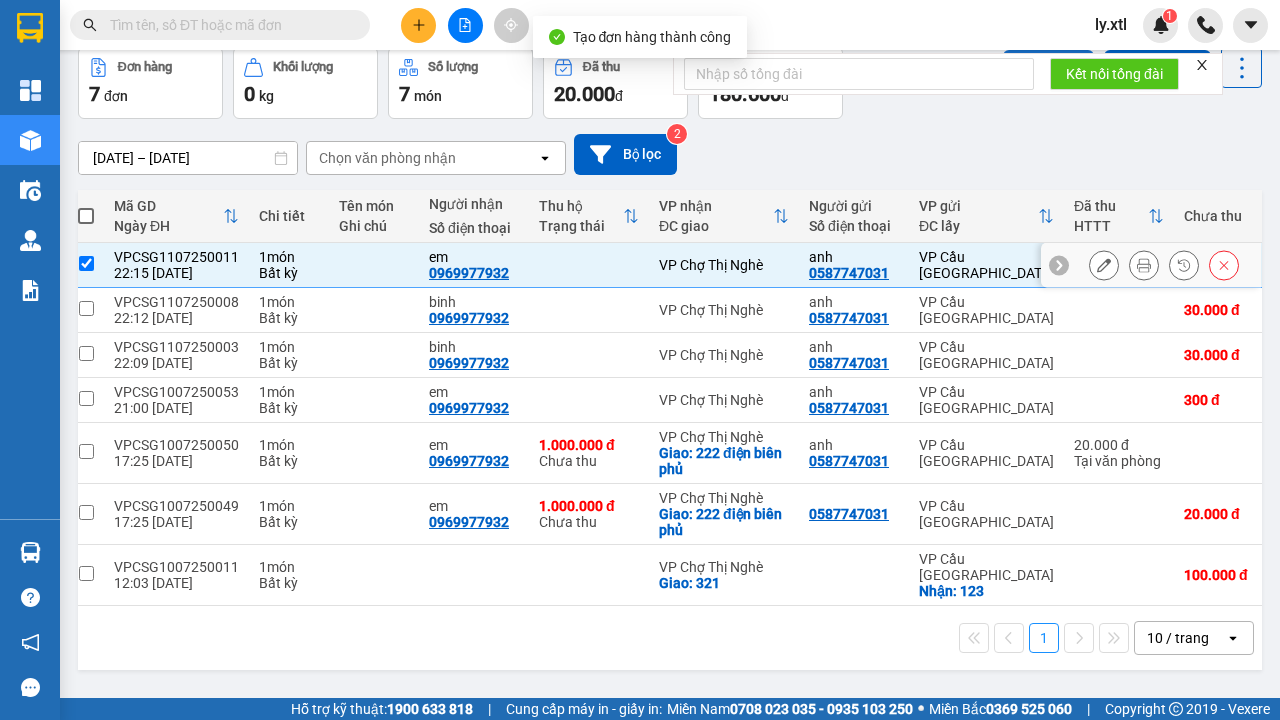 click on "Lên hàng" at bounding box center (1048, 68) 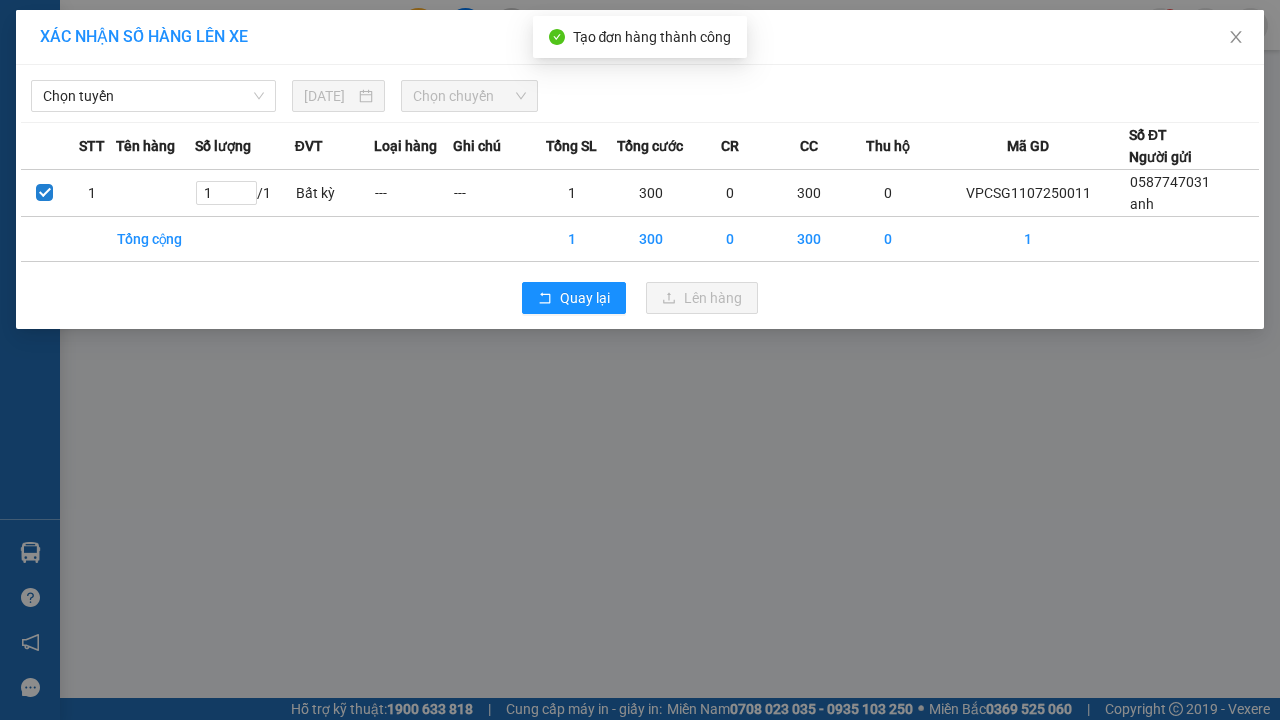 click on "Chọn tuyến" at bounding box center (153, 96) 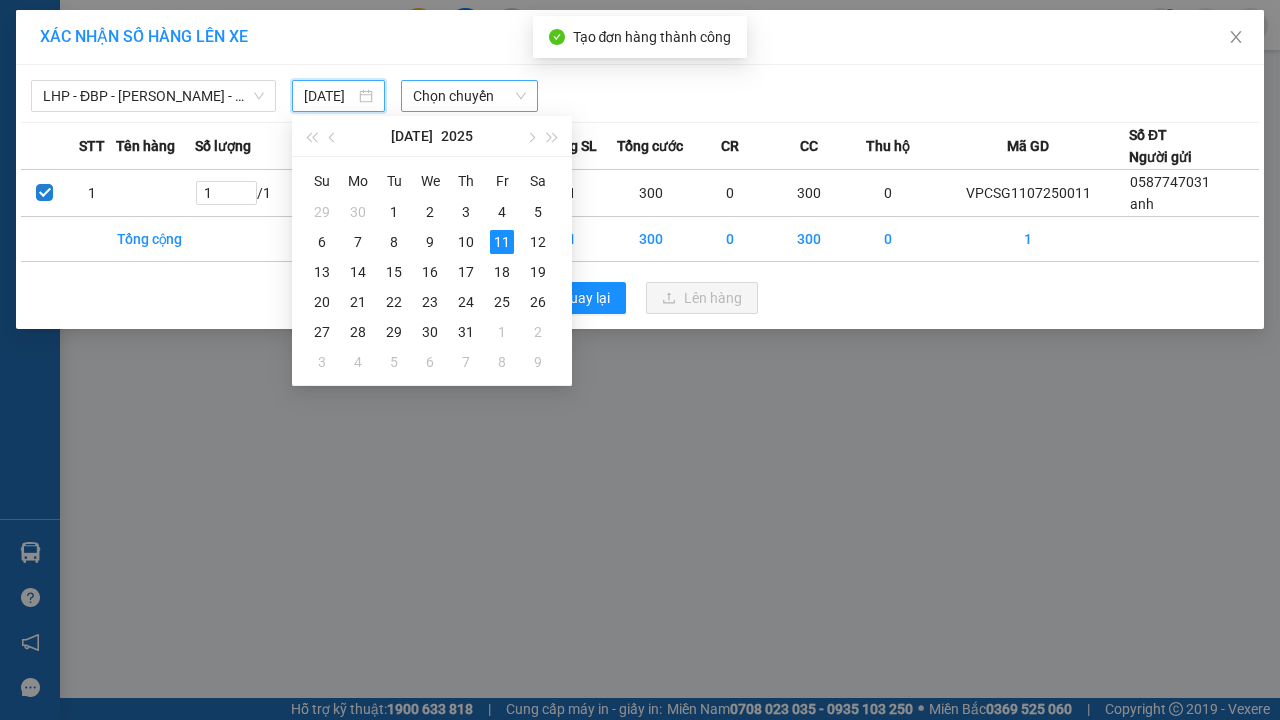click on "11" at bounding box center [502, 242] 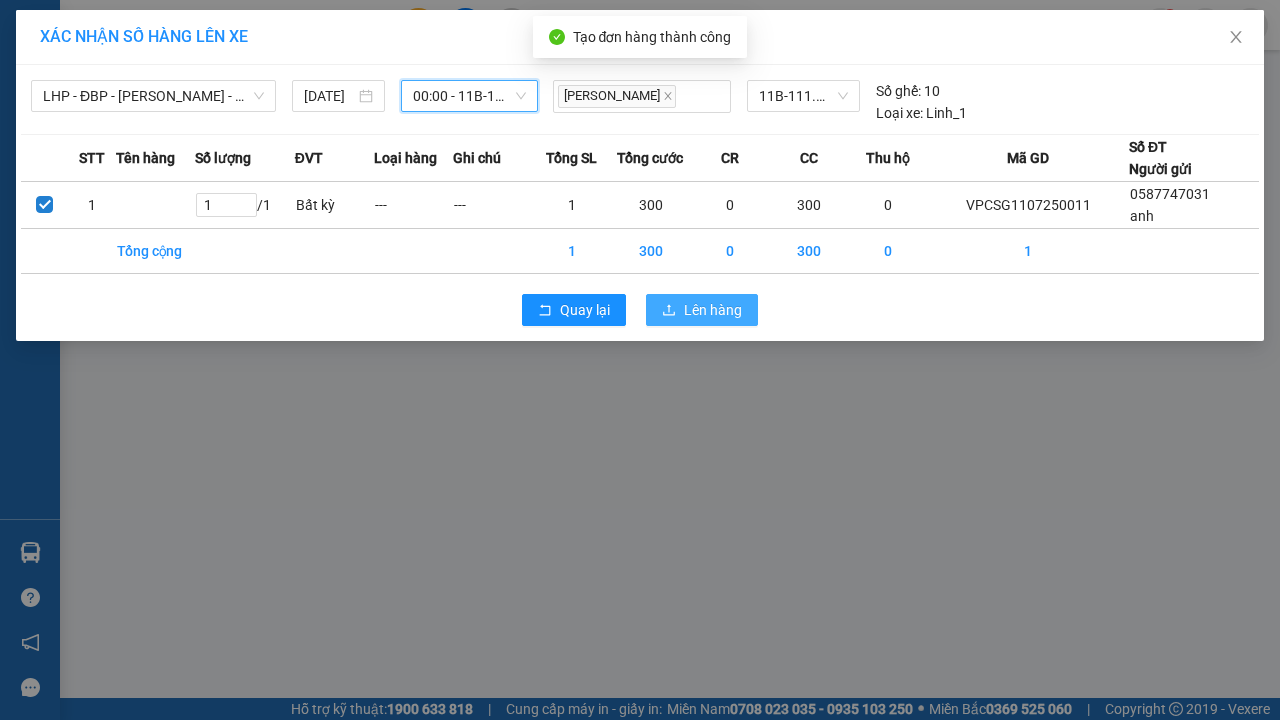 click on "Lên hàng" at bounding box center [713, 310] 